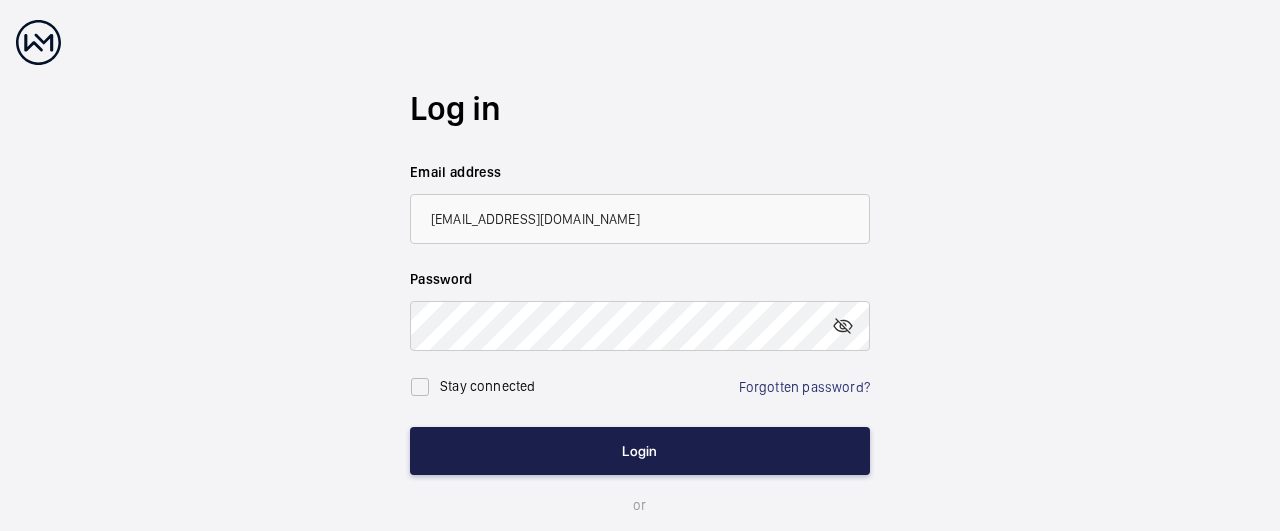 scroll, scrollTop: 0, scrollLeft: 0, axis: both 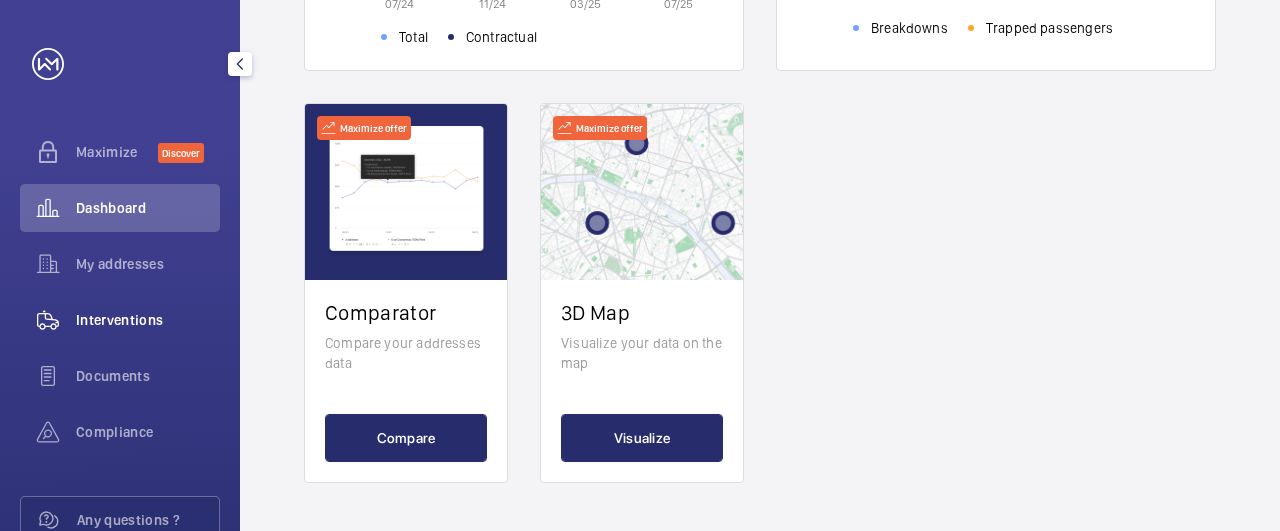 click on "Interventions" 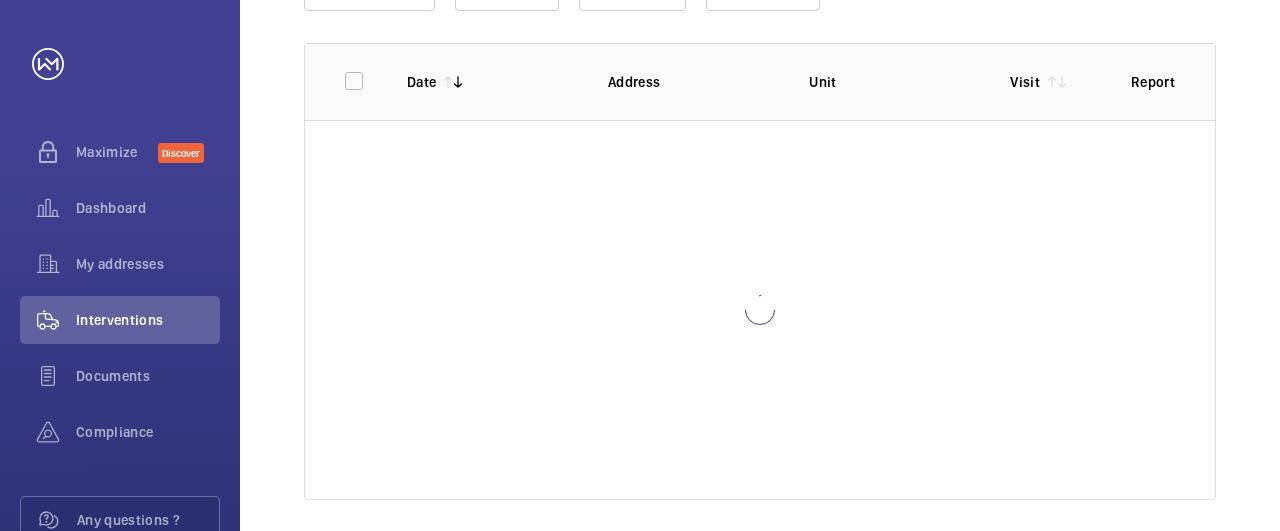 scroll, scrollTop: 283, scrollLeft: 0, axis: vertical 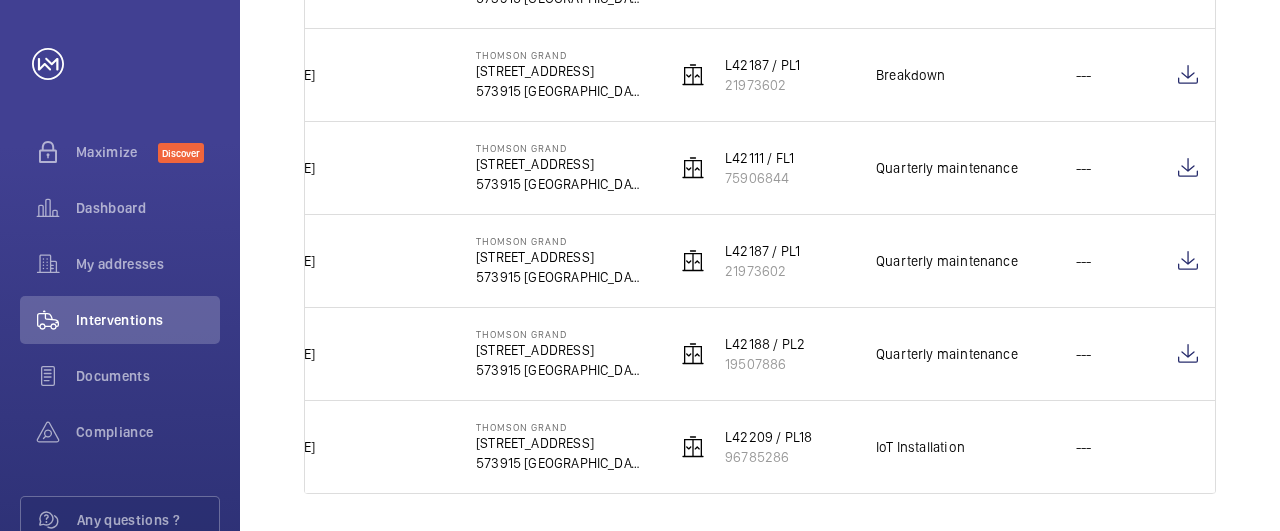 click on "IoT Installation" 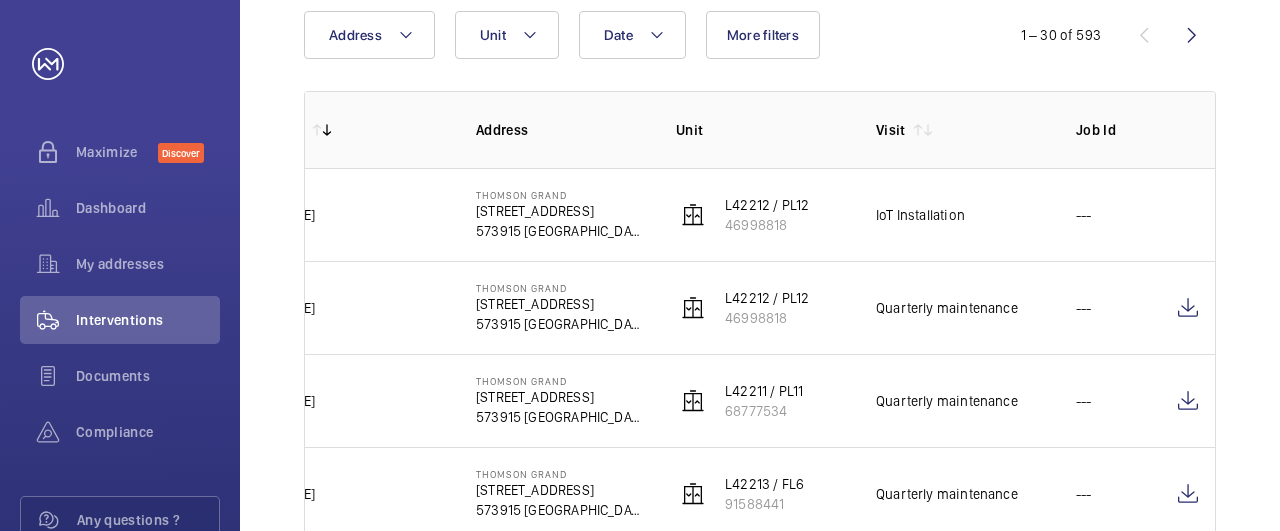 scroll, scrollTop: 247, scrollLeft: 0, axis: vertical 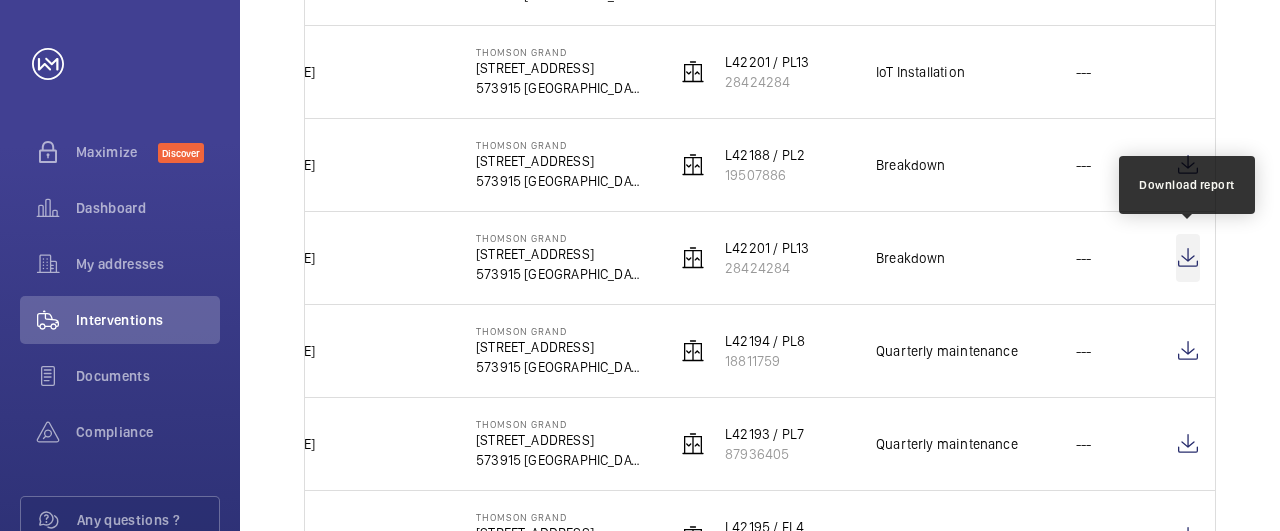click 